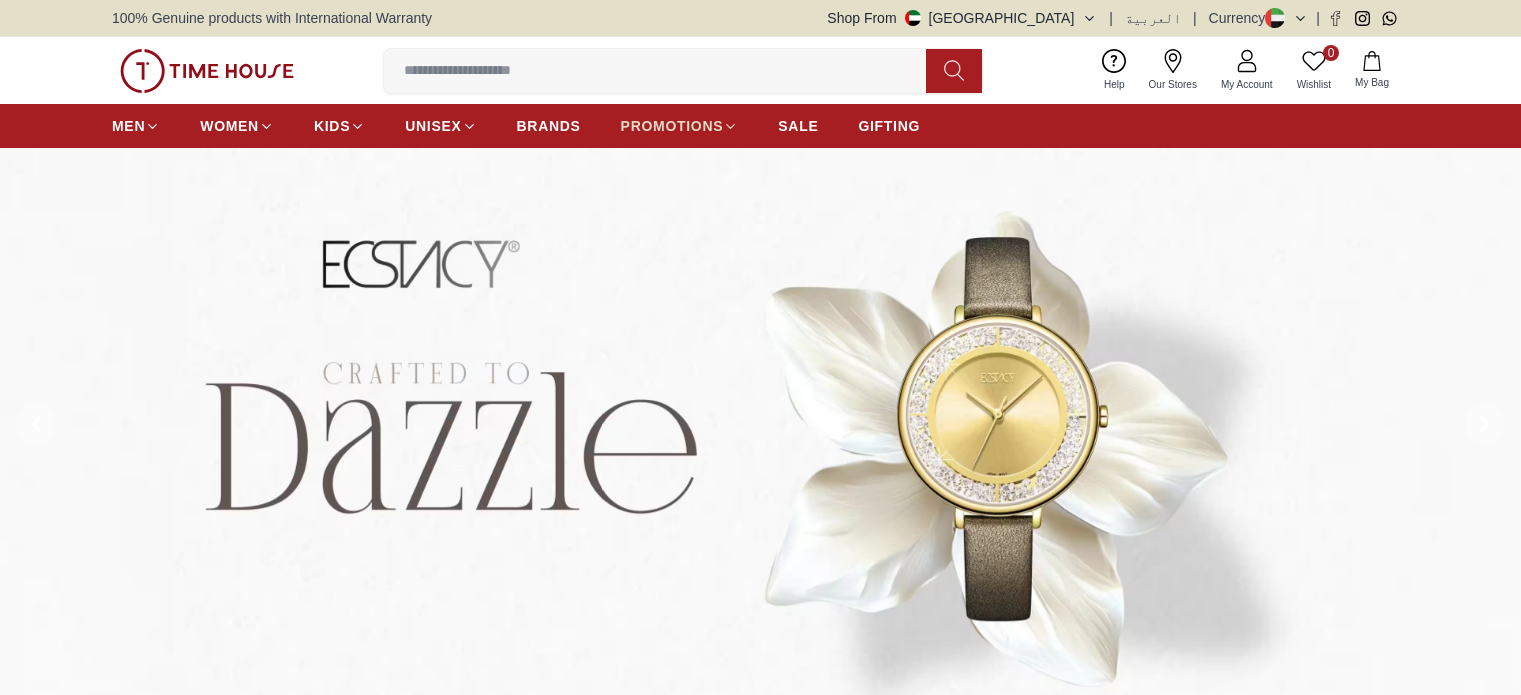 scroll, scrollTop: 0, scrollLeft: 0, axis: both 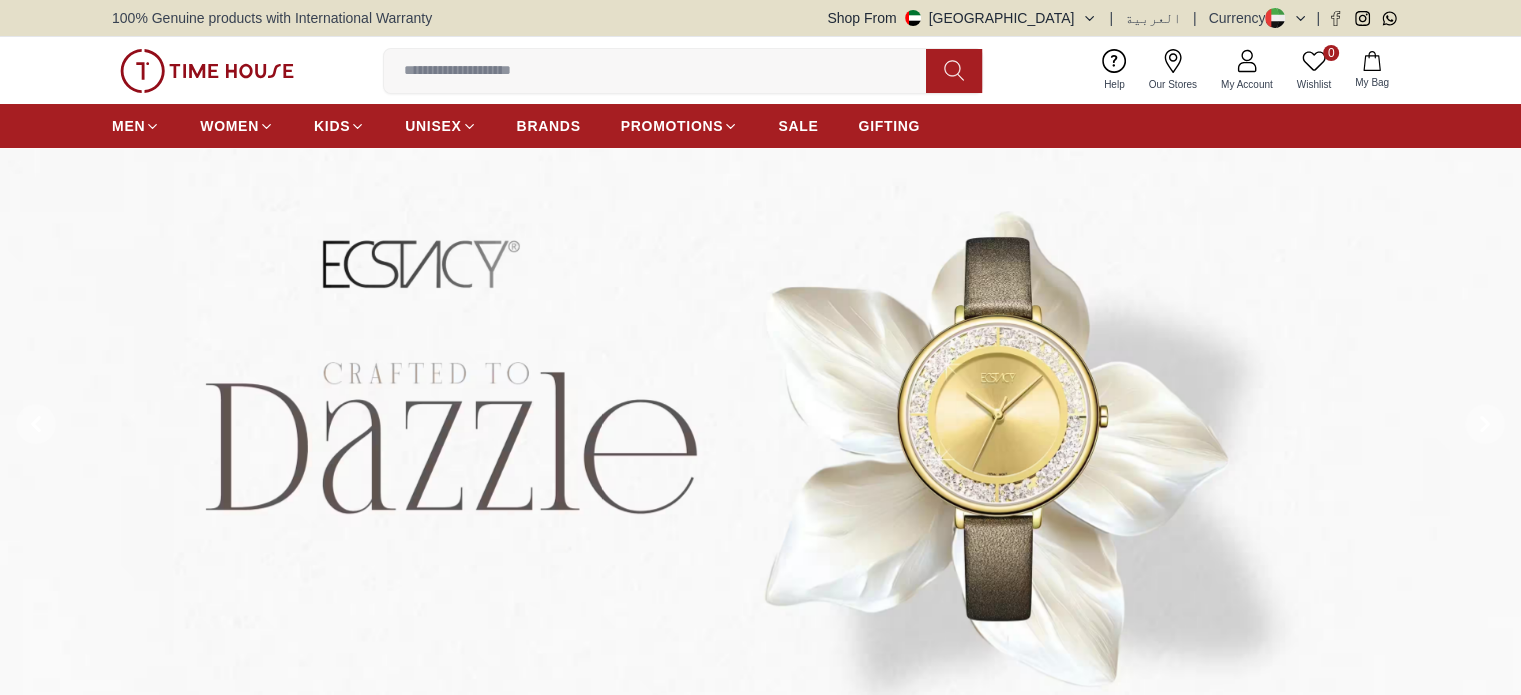 click at bounding box center (663, 71) 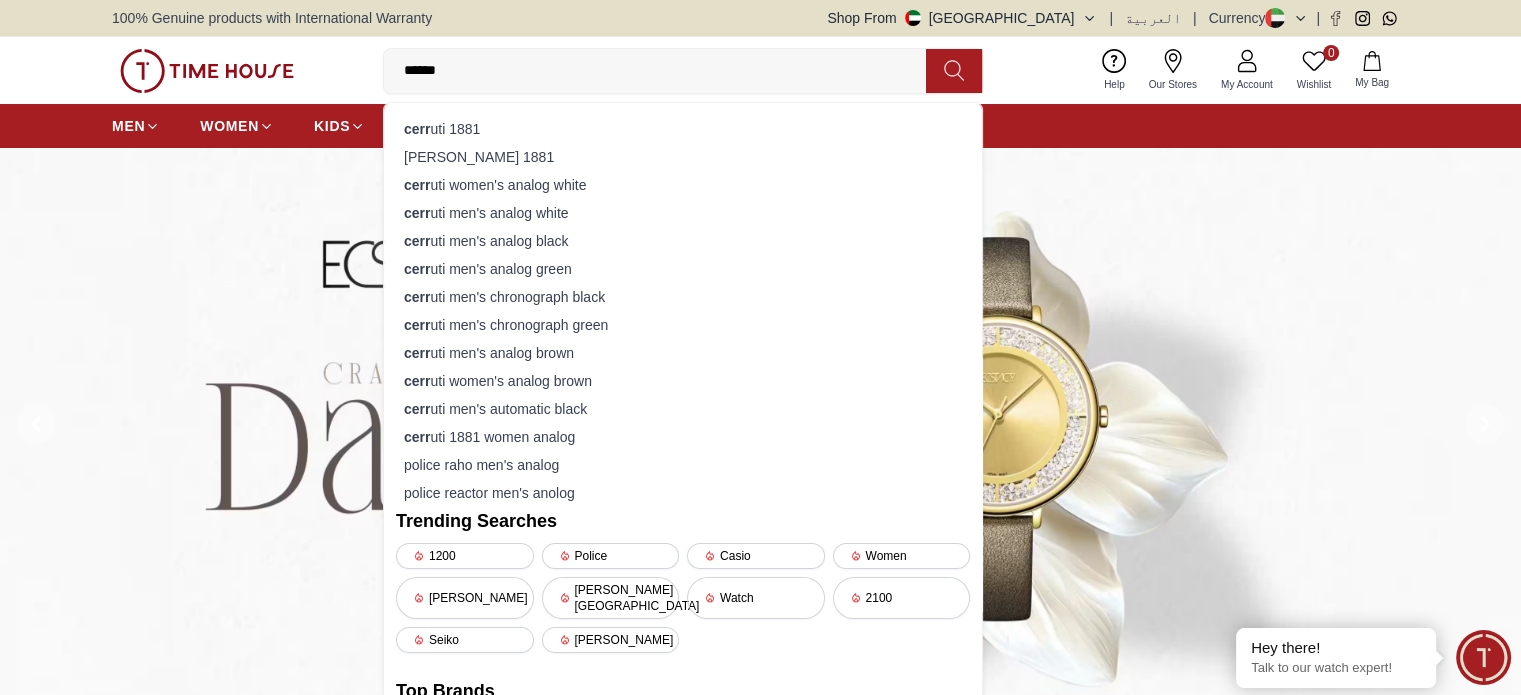 type on "*******" 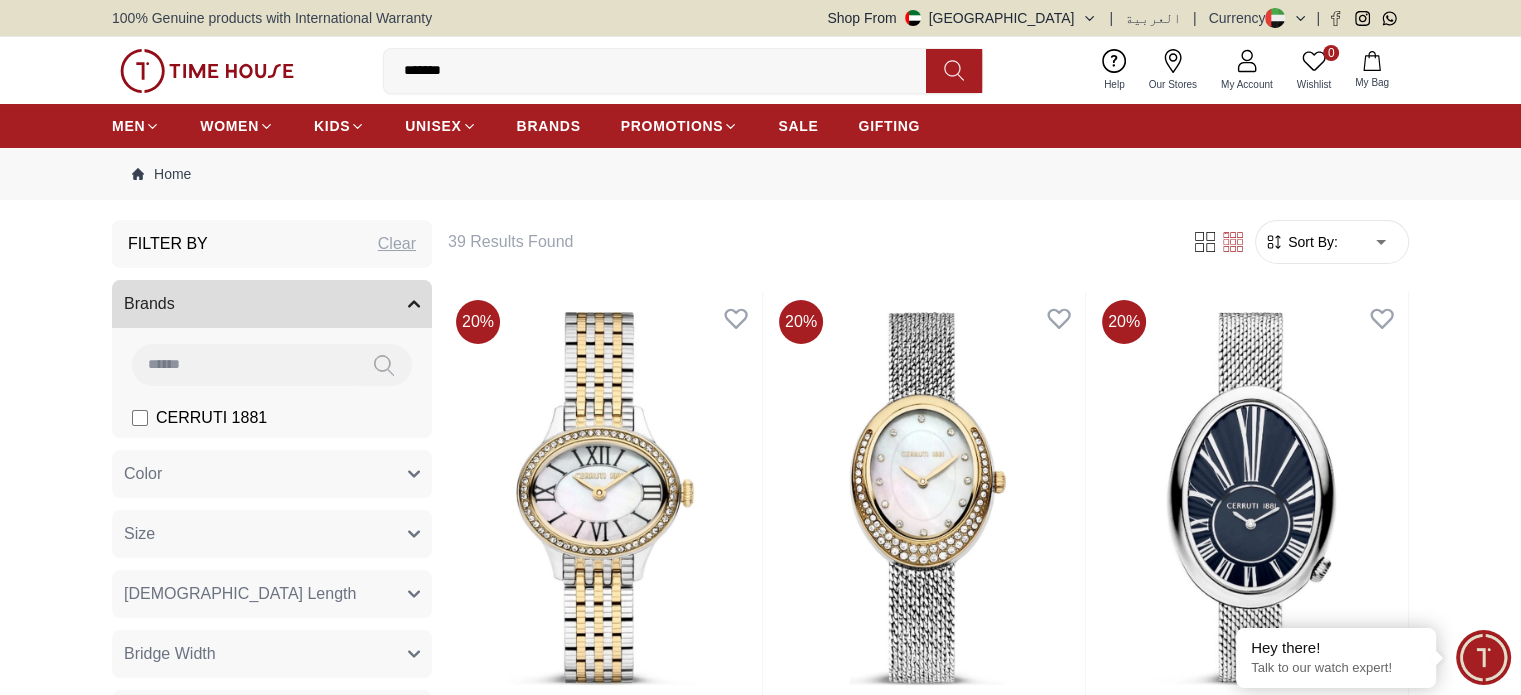 click on "*******" at bounding box center [663, 71] 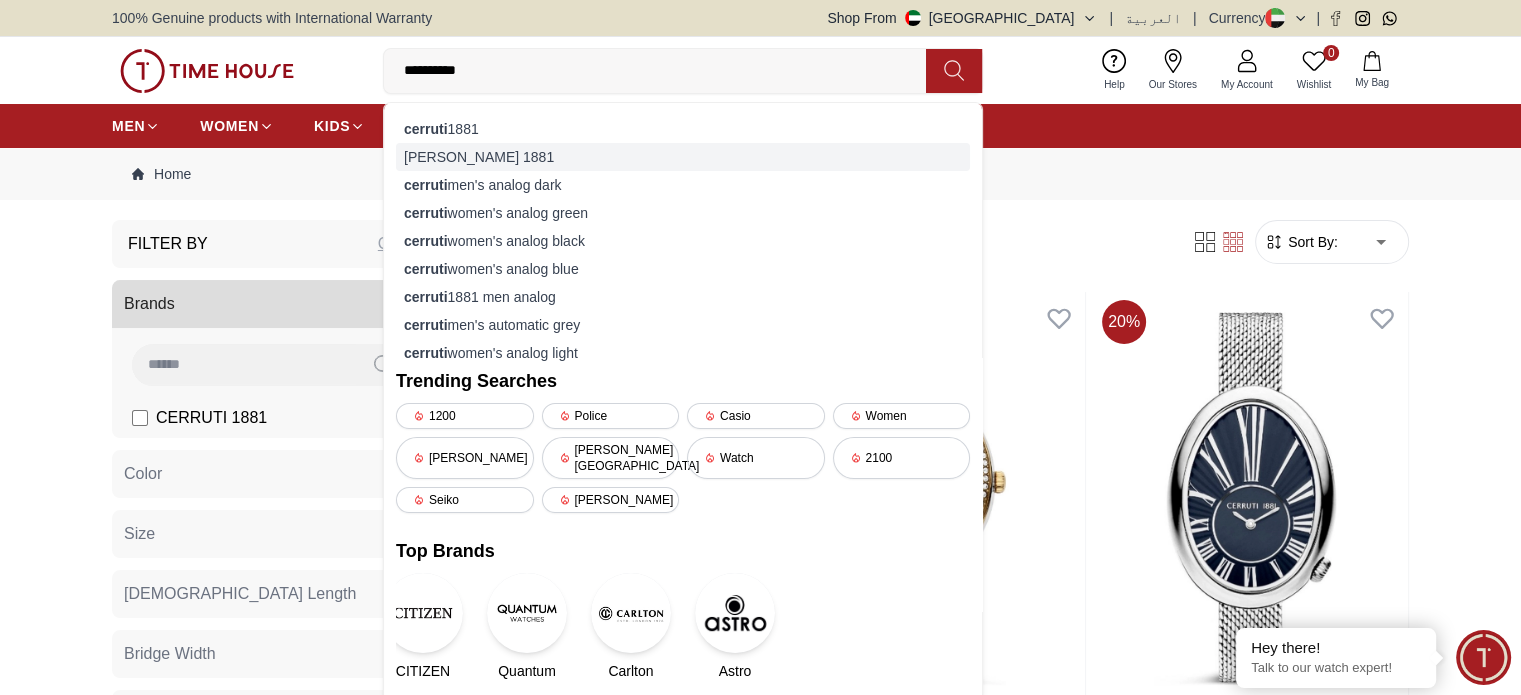 type on "**********" 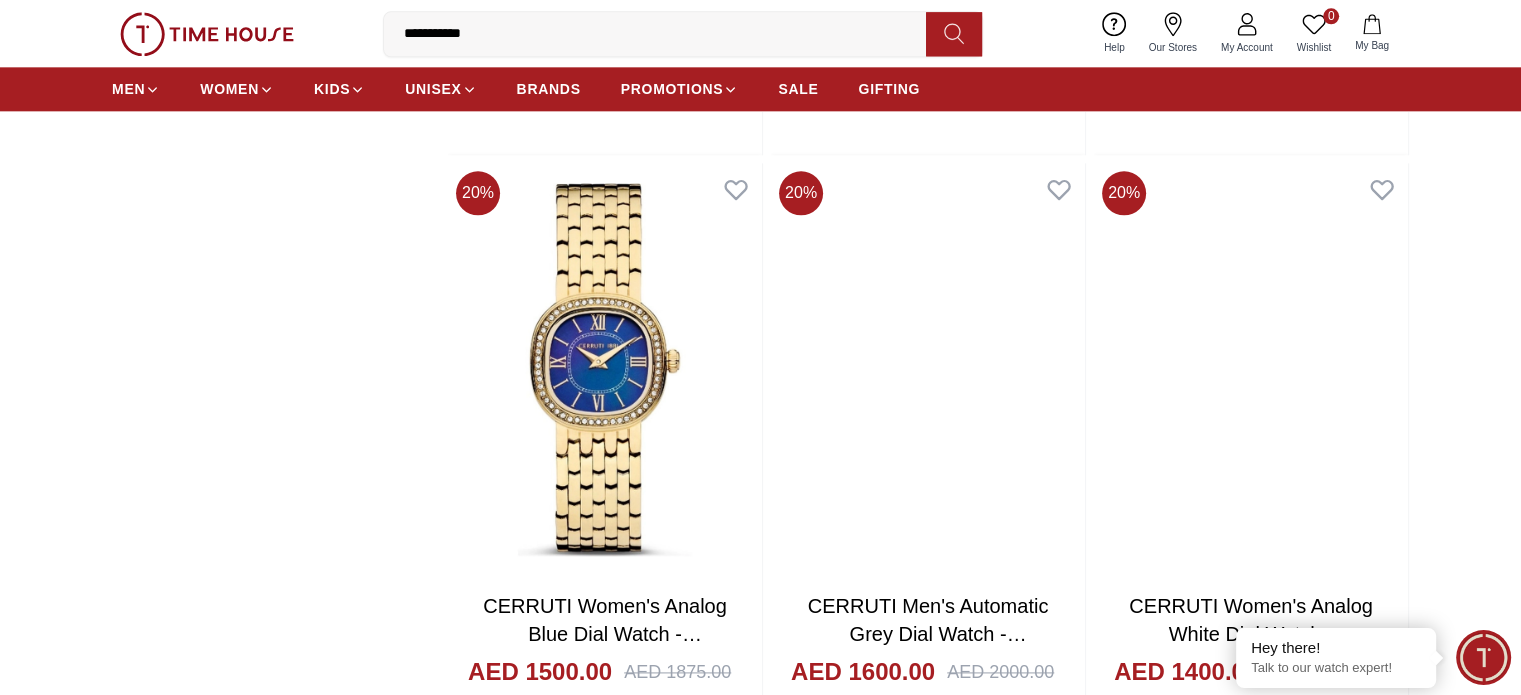 scroll, scrollTop: 2500, scrollLeft: 0, axis: vertical 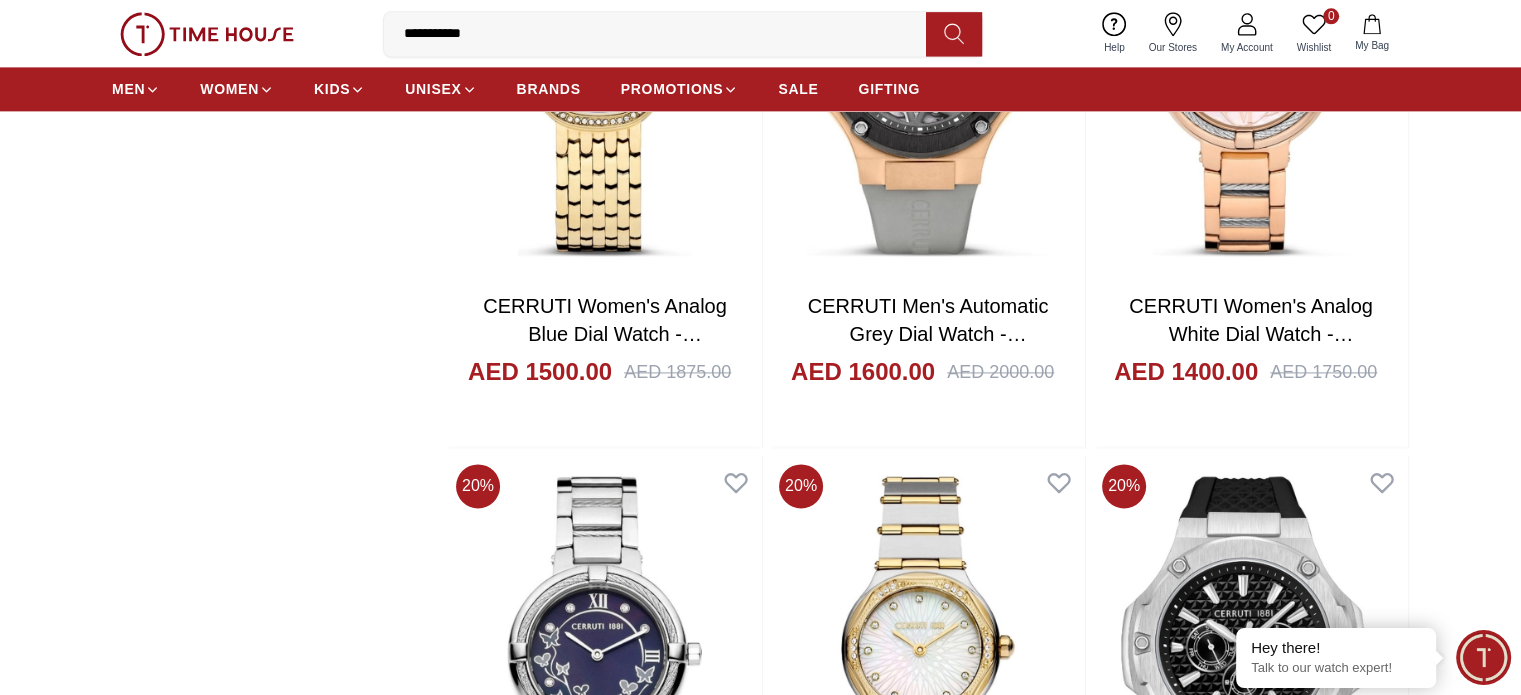 click on "CERRUTI Men's Analog Brown Dial Watch - CIWLB0020404" at bounding box center (928, 2113) 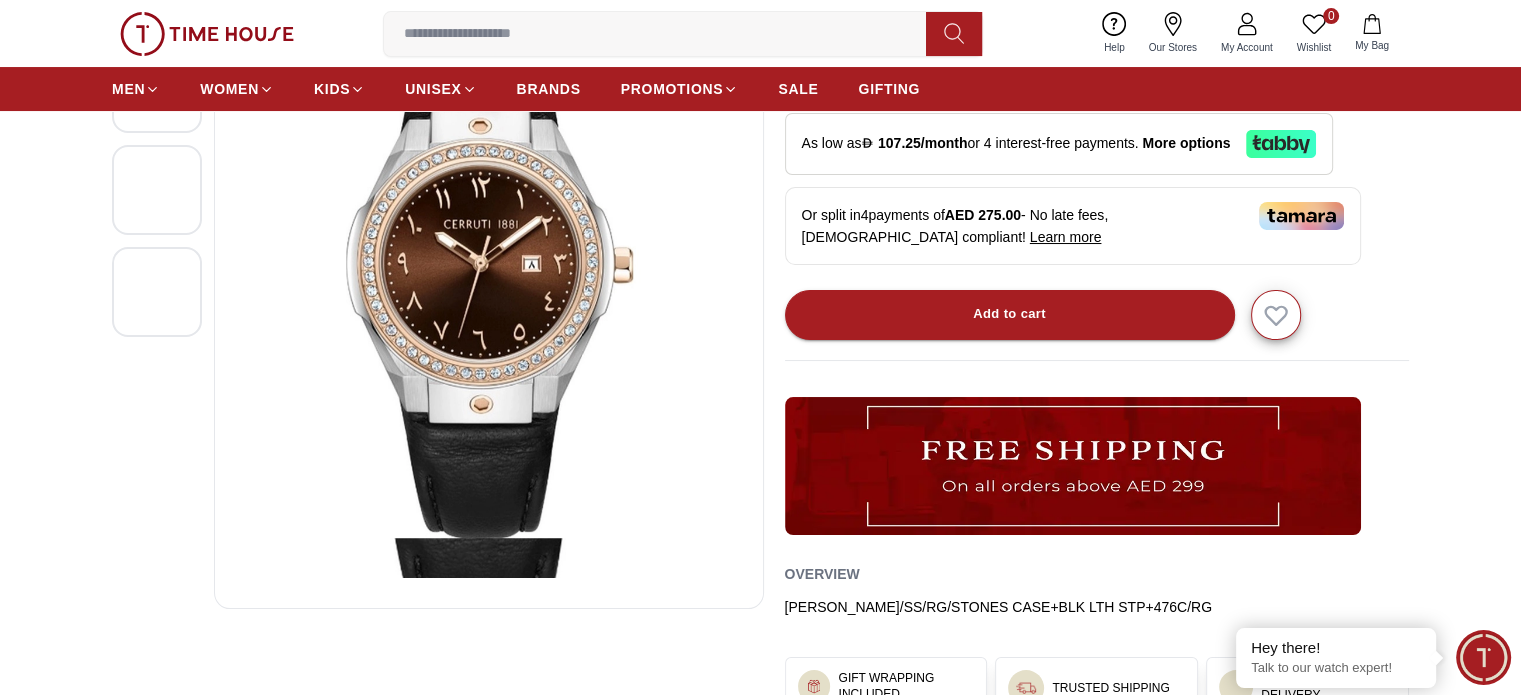 scroll, scrollTop: 100, scrollLeft: 0, axis: vertical 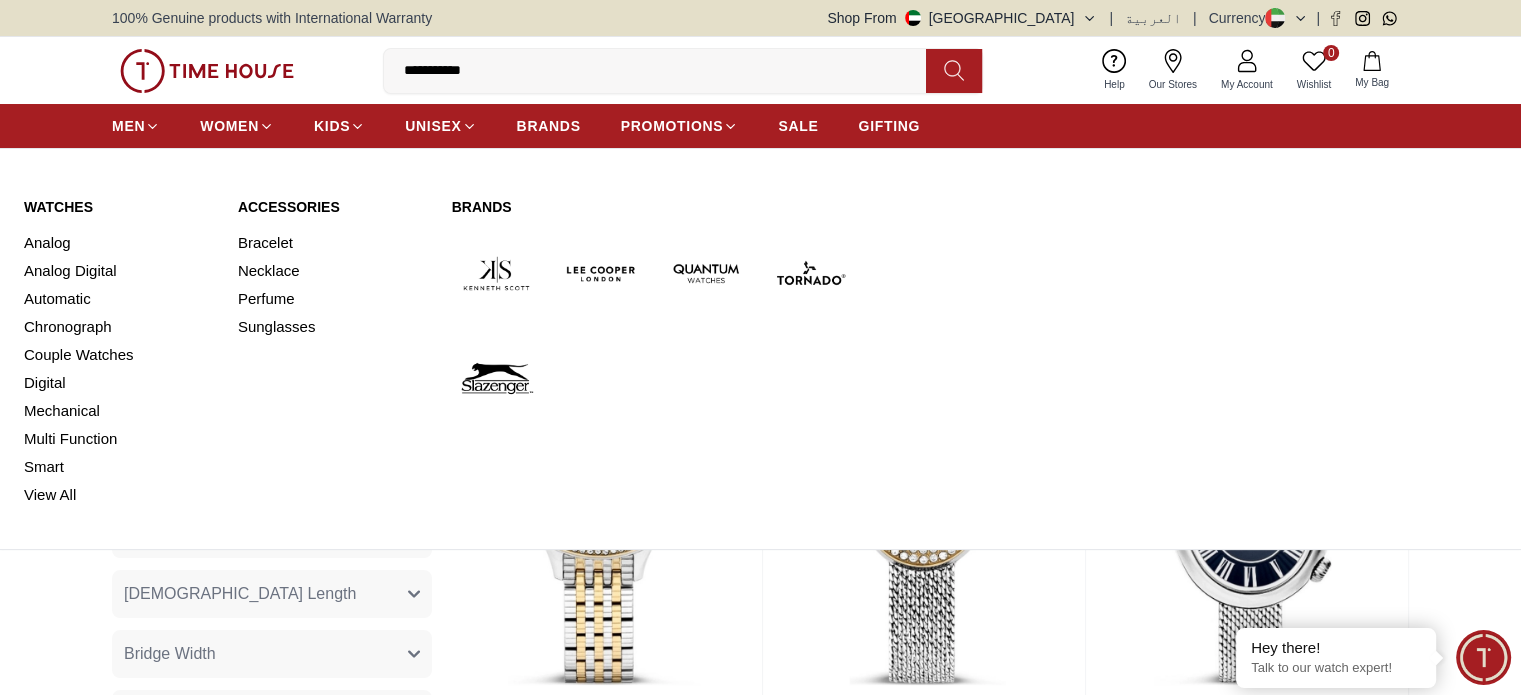 click on "Watches" at bounding box center [119, 207] 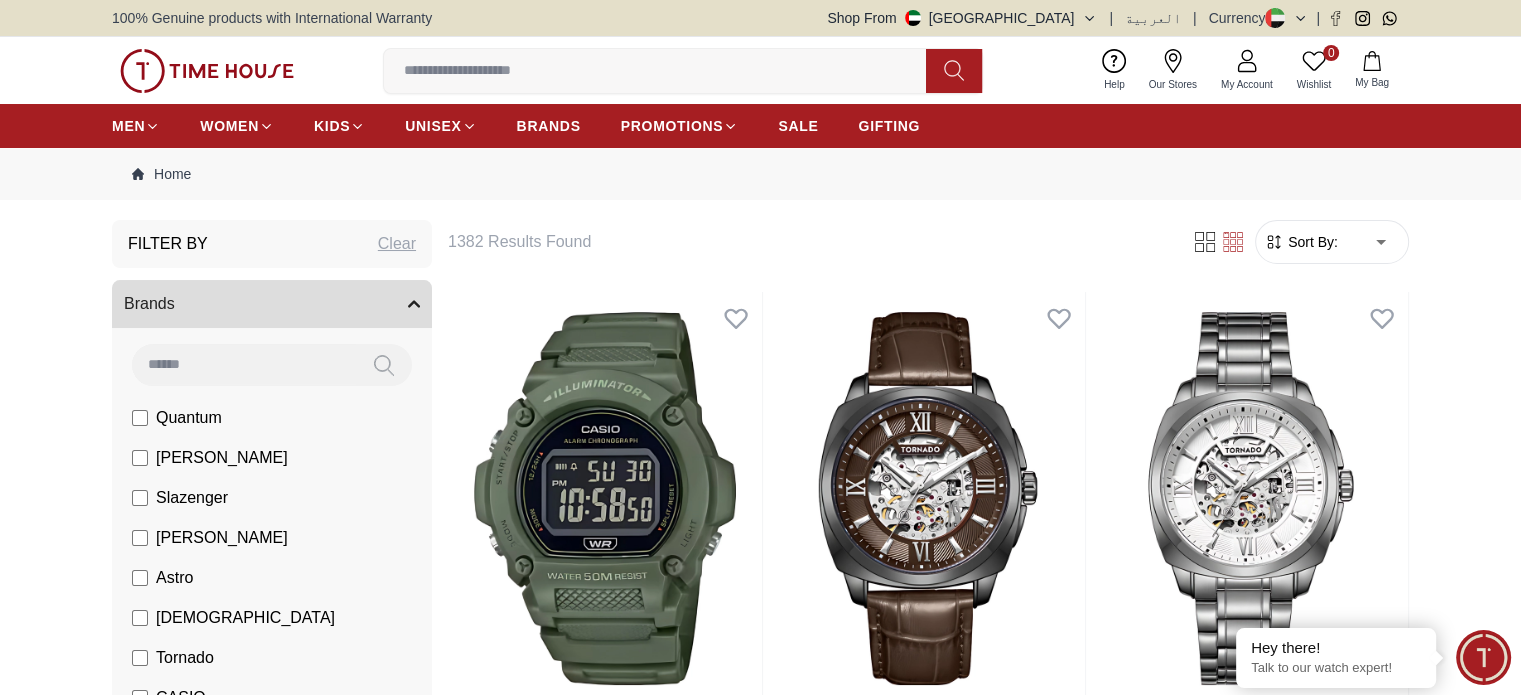 click on "100% Genuine products with International Warranty Shop From [GEOGRAPHIC_DATA] | العربية |  Currency   | 0 Wishlist cerruti 1881 cerruti men 's analog dark cerruti men 's automatic grey cerruti women's analog green cerruti women's analog black cerruti women's analog blue cerruti women's analog light cerruti 1881 men analog Trending Searches 1200 Police Casio Women [PERSON_NAME] [PERSON_NAME] hills Watch 2100 Seiko [PERSON_NAME] Top Brands CITIZEN Quantum Carlton Astro Help Our Stores My Account 0 Wishlist My Bag MEN WOMEN KIDS UNISEX BRANDS PROMOTIONS SALE GIFTING Home    Filter By Clear Brands Quantum [PERSON_NAME] Slazenger [PERSON_NAME] Astro Ecstacy Tornado CASIO CITIZEN GUESS ORIENT Armani Exchange Police Ducati CERRUTI 1881 G-Shock Tsar Bomba Color Black Green Blue Red Dark Blue Silver Silver / Black Orange Rose Gold Grey White White / Rose Gold Silver / Silver Dark Blue / Silver Silver / Gold Silver / Rose Gold Black / Black Black / Silver Black / Rose Gold Gold Yellow Brown White / Silver Light Blue Black /Grey 40" at bounding box center (760, 2615) 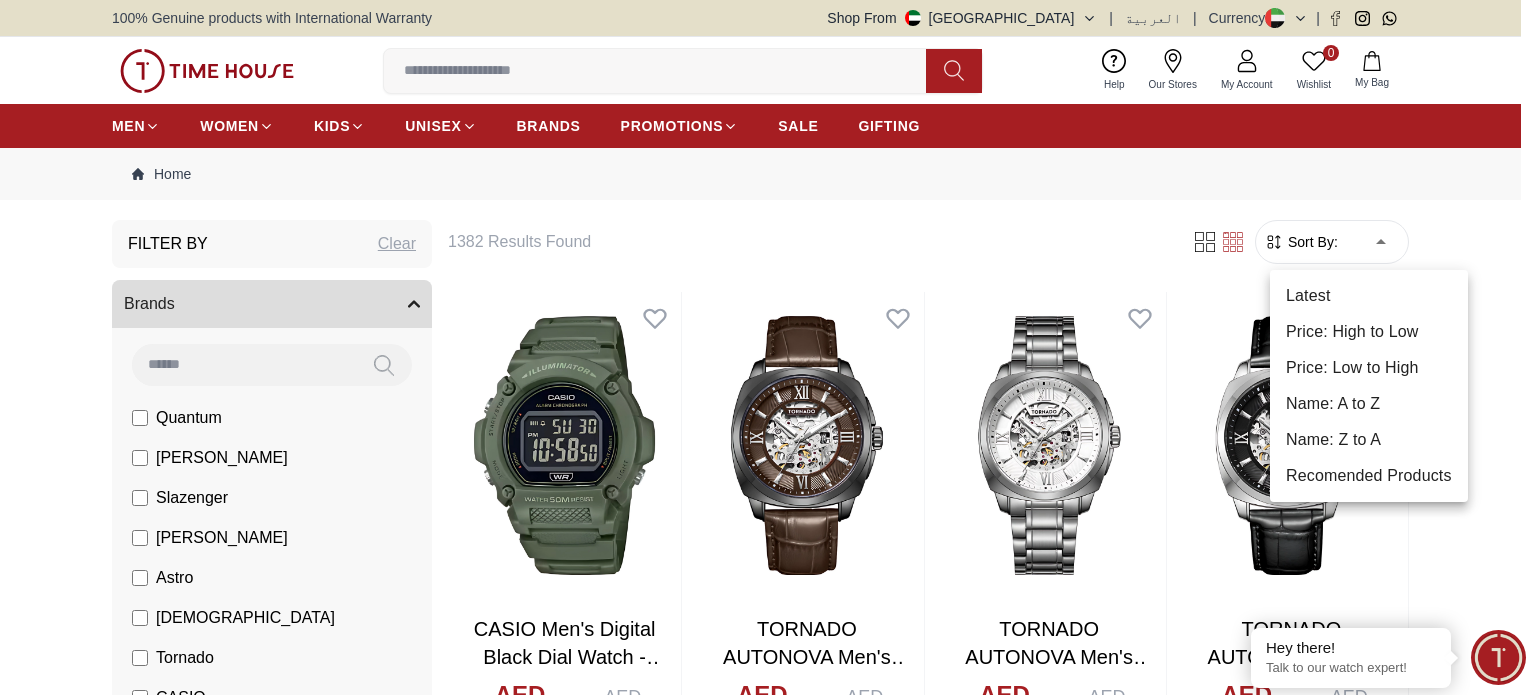 click at bounding box center (768, 347) 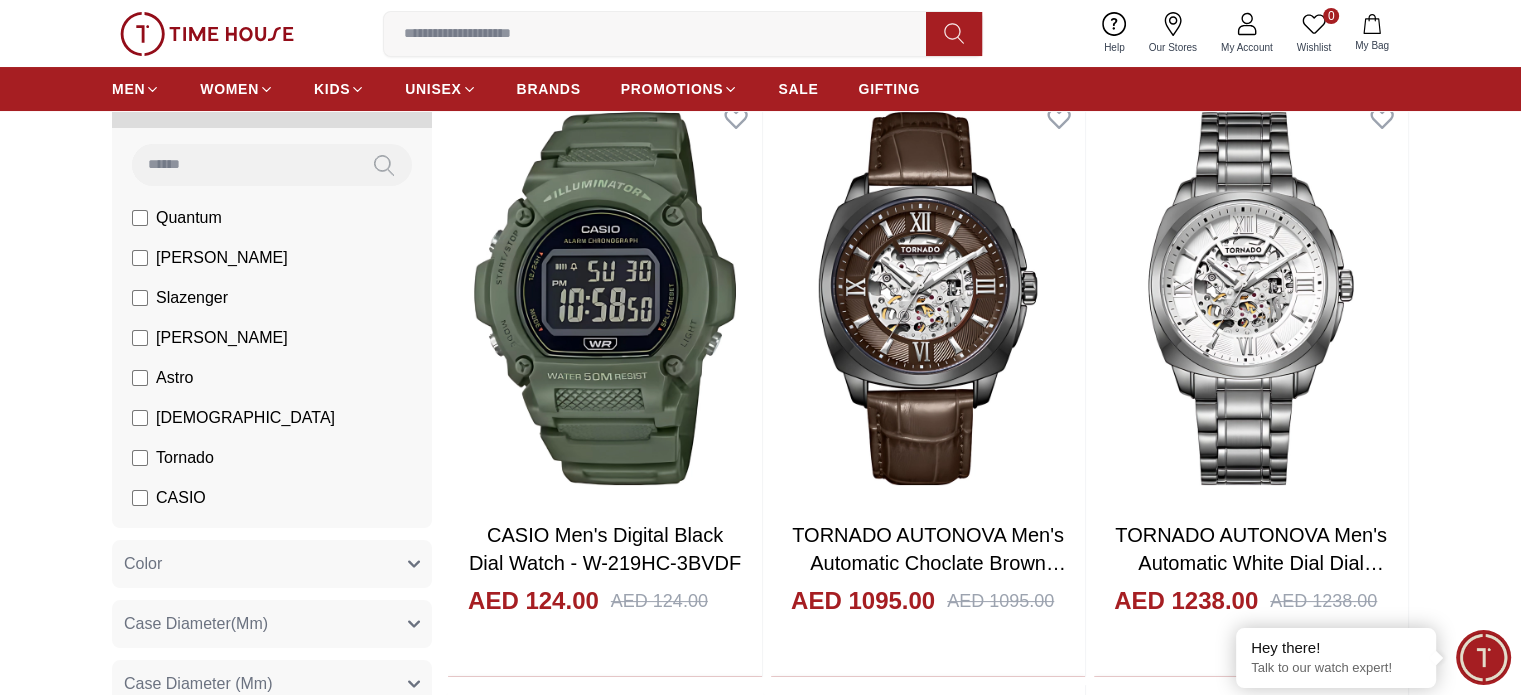 scroll, scrollTop: 0, scrollLeft: 0, axis: both 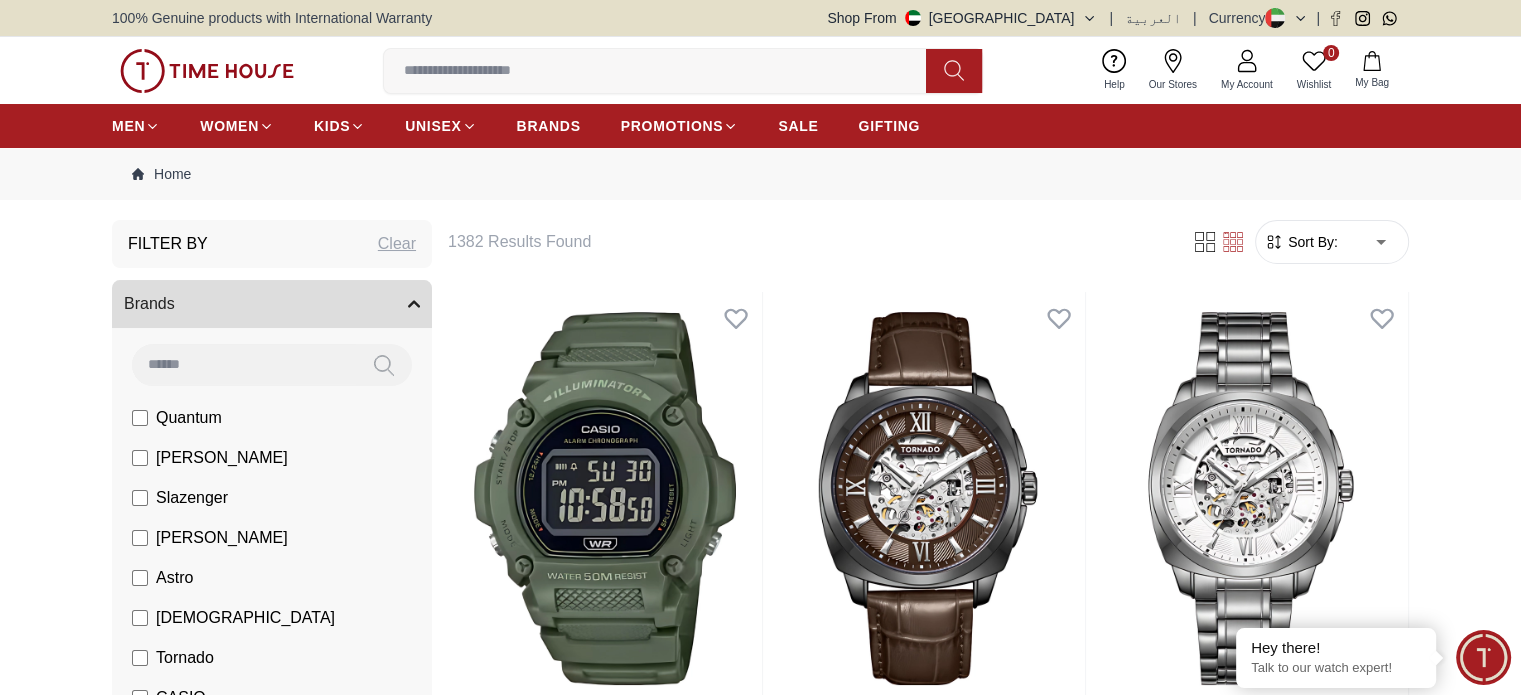 click on "Sort By:" at bounding box center (1311, 242) 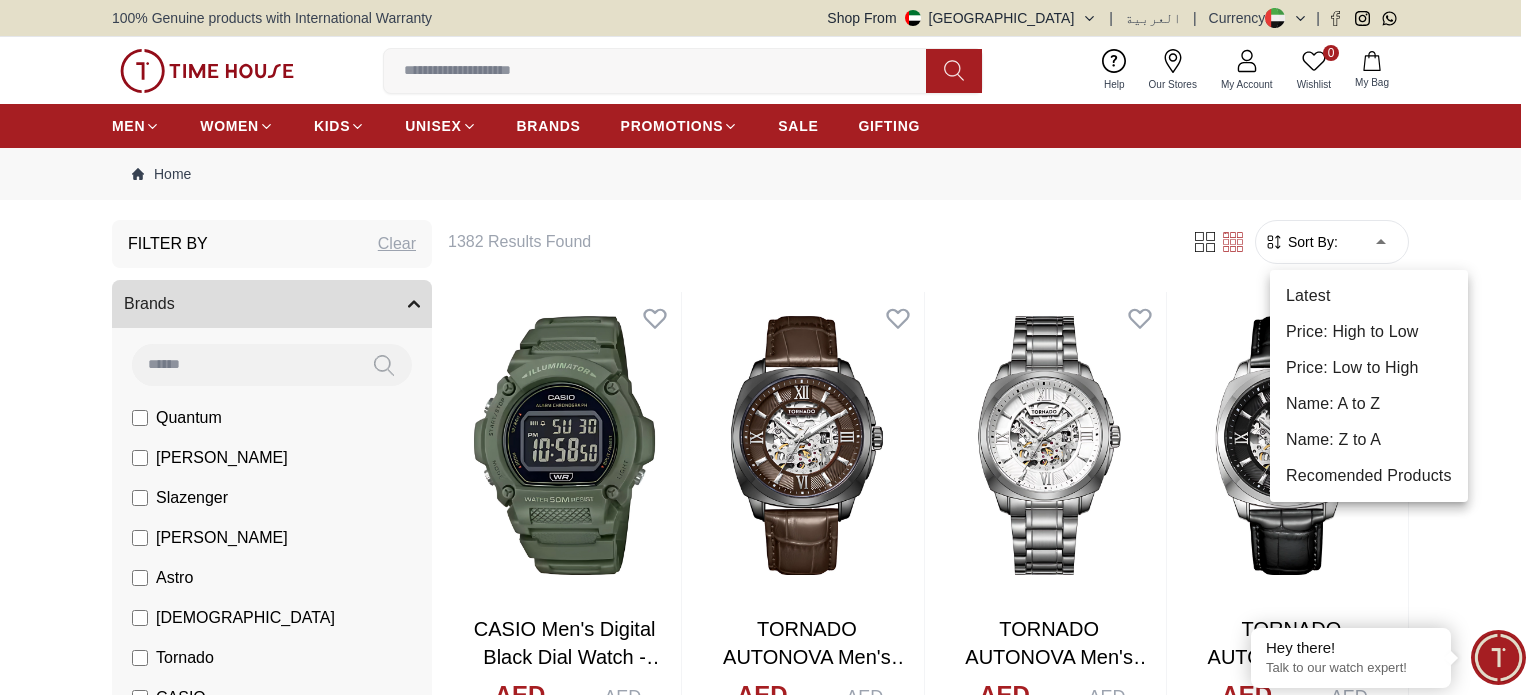 click on "Price: High to Low" at bounding box center (1369, 332) 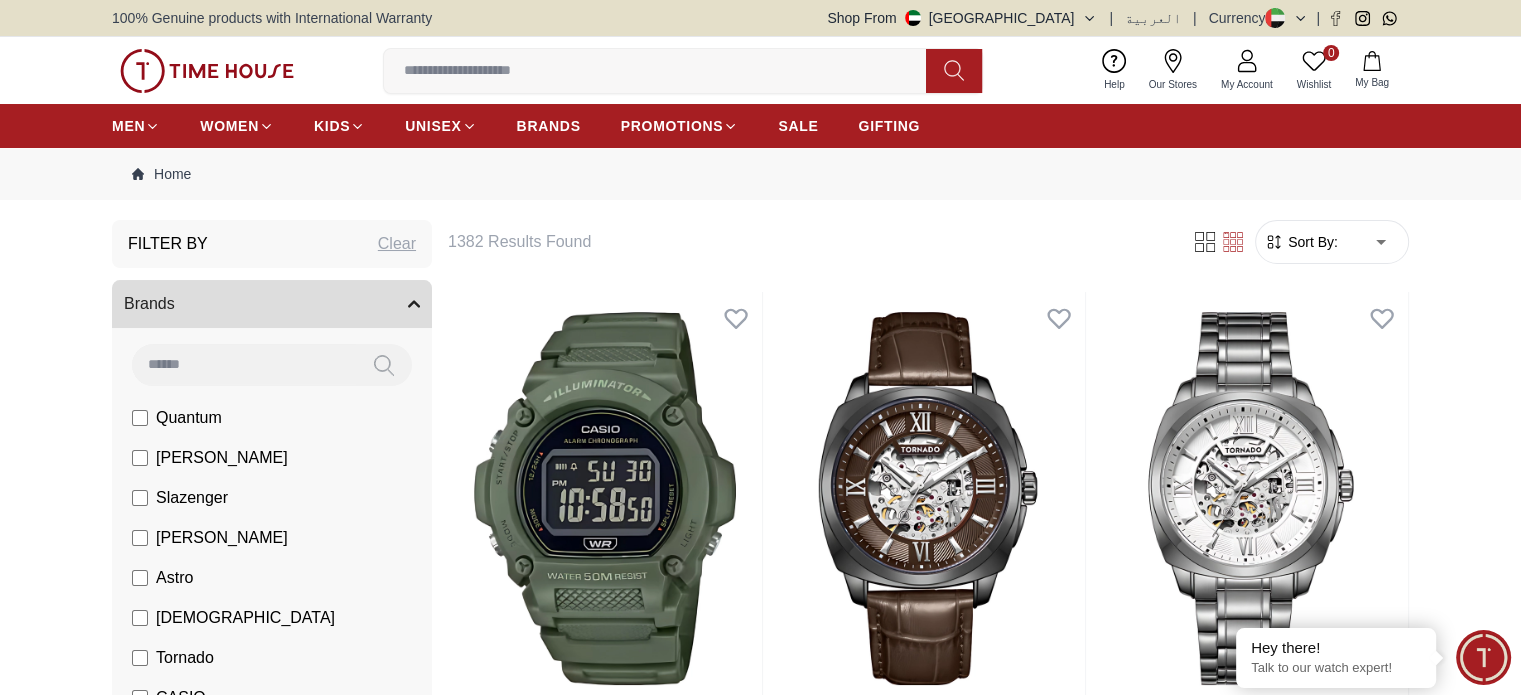 type on "*" 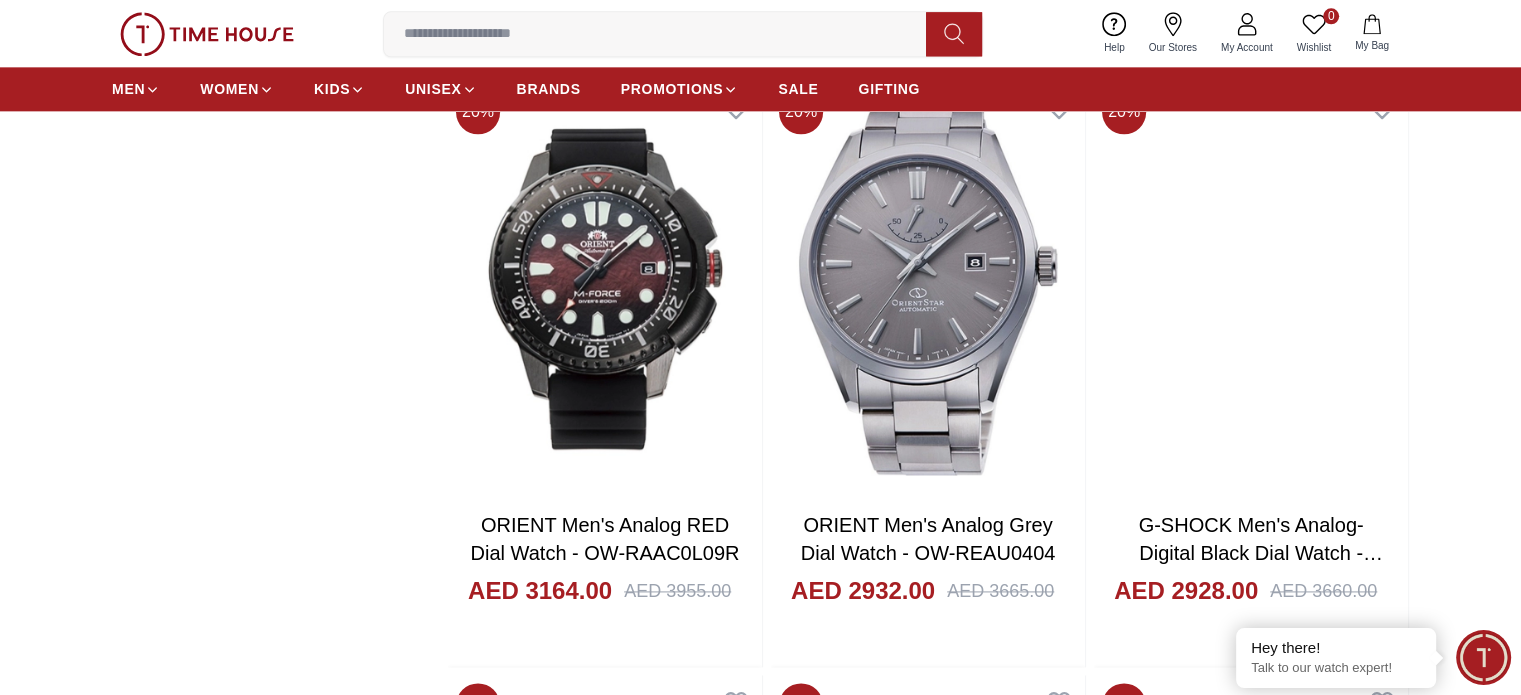 scroll, scrollTop: 2600, scrollLeft: 0, axis: vertical 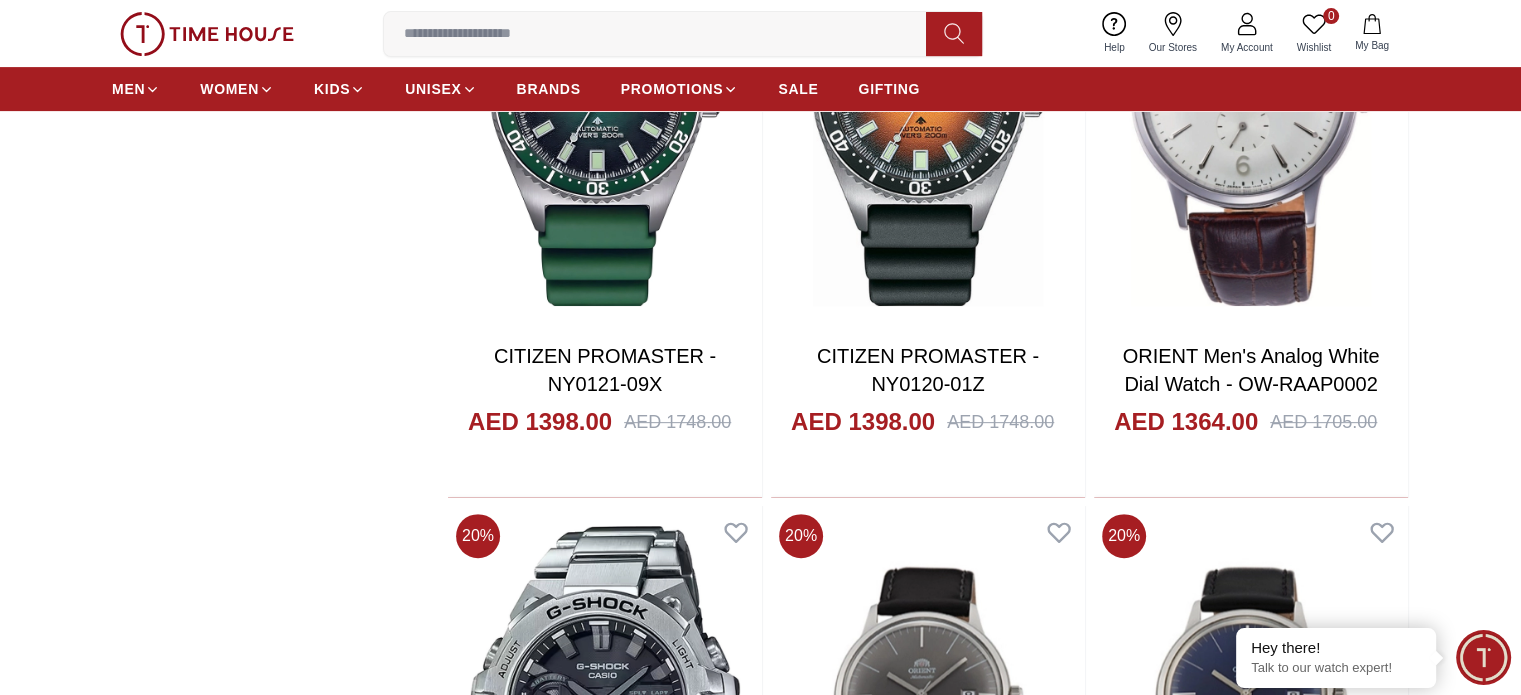 click on "Filter By Clear Brands Quantum [PERSON_NAME] Slazenger [PERSON_NAME] Astro Ecstacy Tornado CASIO CITIZEN GUESS ORIENT Armani Exchange Police Ducati CERRUTI 1881 G-Shock Tsar Bomba Color Black Green Blue Red Dark Blue Silver Silver / Black Orange Rose Gold Grey White White / Rose Gold Silver / Silver Dark Blue / Silver Silver / Gold Silver / Rose Gold Black / Black Black / Silver Black / Rose Gold Gold Yellow Brown White / Silver Light Blue Black /Rose Gold Black /Grey Black /Red Black /Black Black / Rose Gold / Black Rose Gold / Black Rose Gold / Black / Black Pink Green /Silver Purple Silver Silver Silver / Blue Green / Green Blue / Black Blue / Blue Titanum Navy Blue Military Green Blue / Silver Champagne White / Gold White / Gold  [PERSON_NAME] Green / Silver Blue  Army Green Camouflage Silver / White / Rose Gold Black / Blue MOP White Black/Silver Blue/Silver Navy blue Cadet Blue Gold / Green Blue / Gold Silver  /  Silver Deep Blue Green / Gold  Black / Gun Metal Gun Metal / Green Gun Metal / Red Spa Blue" at bounding box center (272, -3362) 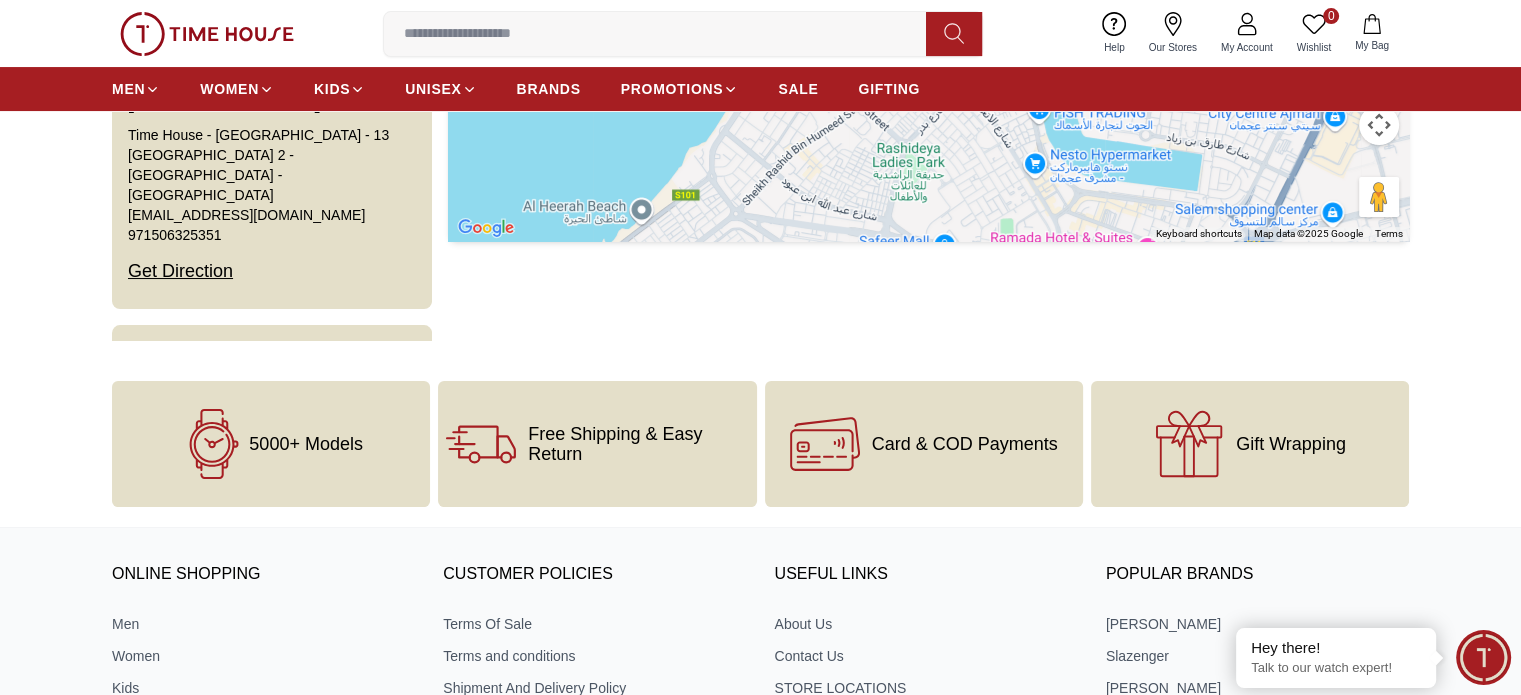 scroll, scrollTop: 500, scrollLeft: 0, axis: vertical 